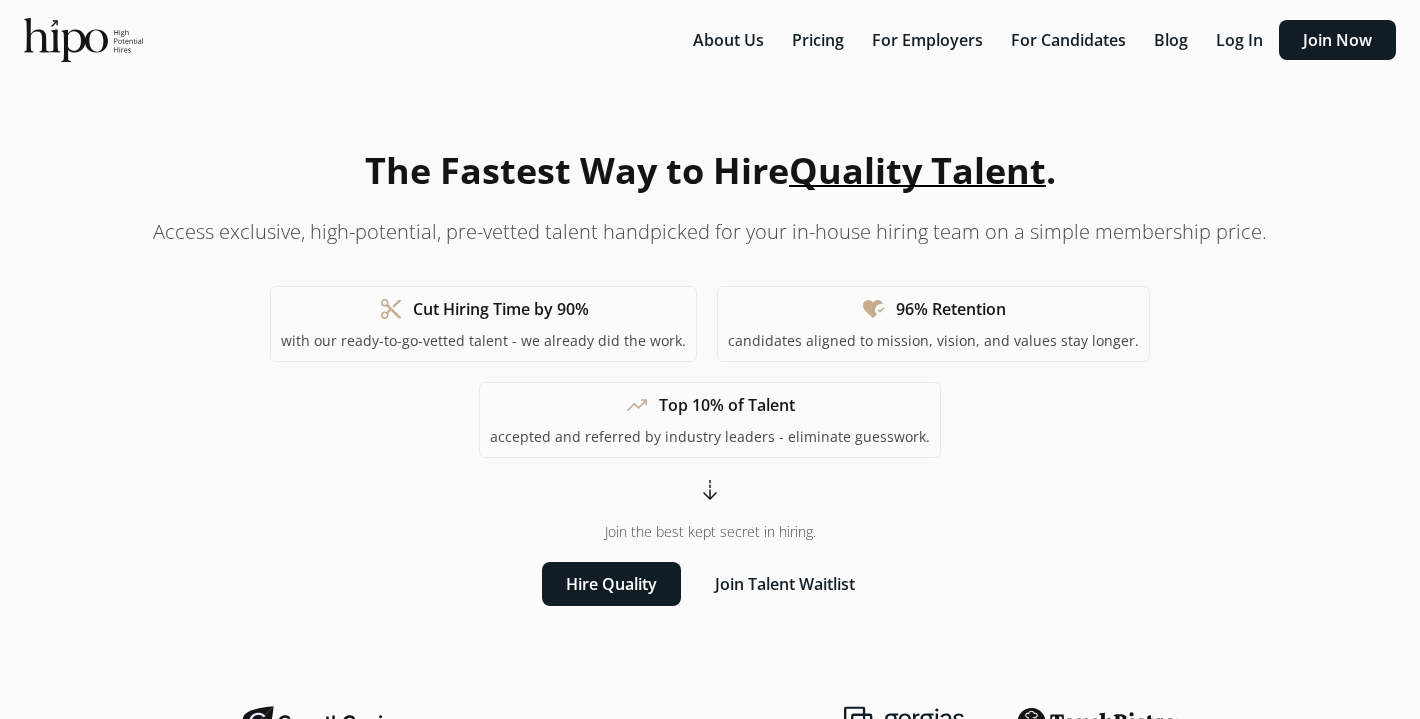 scroll, scrollTop: 0, scrollLeft: 0, axis: both 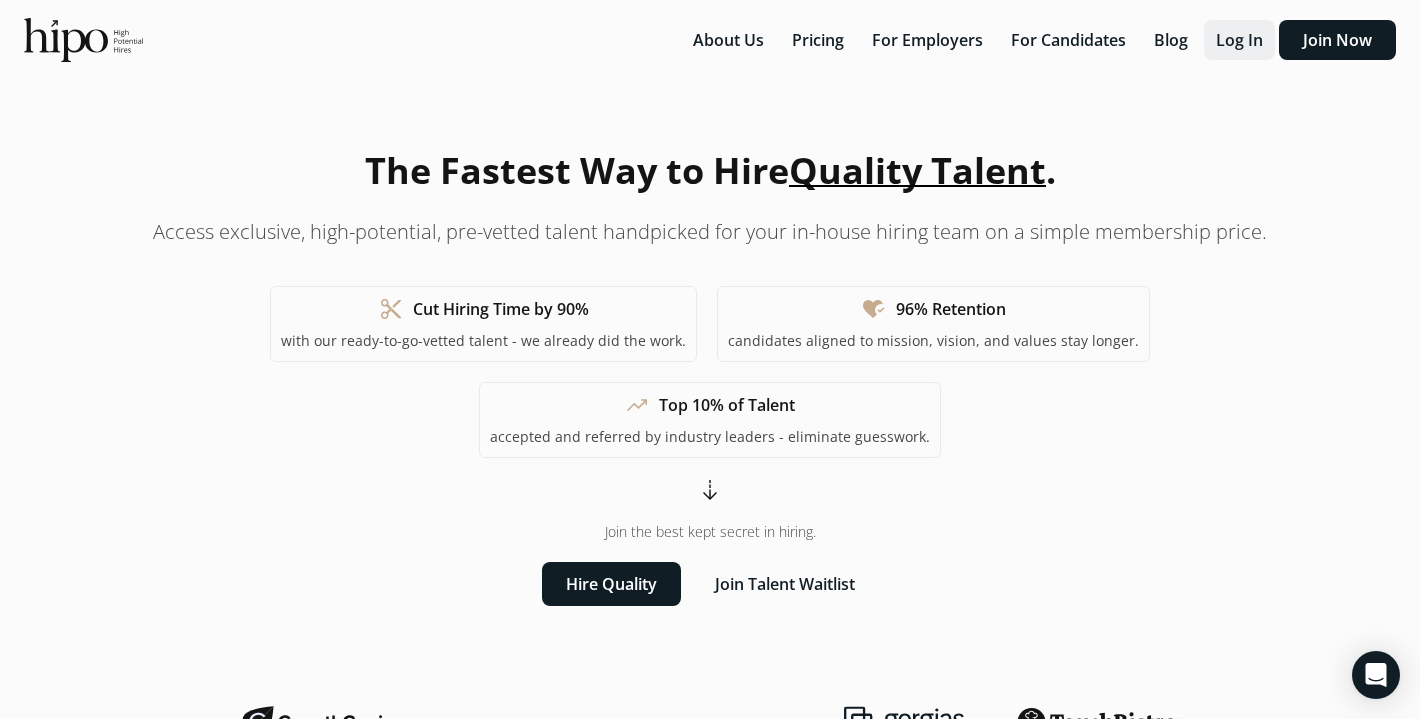 click on "Log In" at bounding box center [1239, 40] 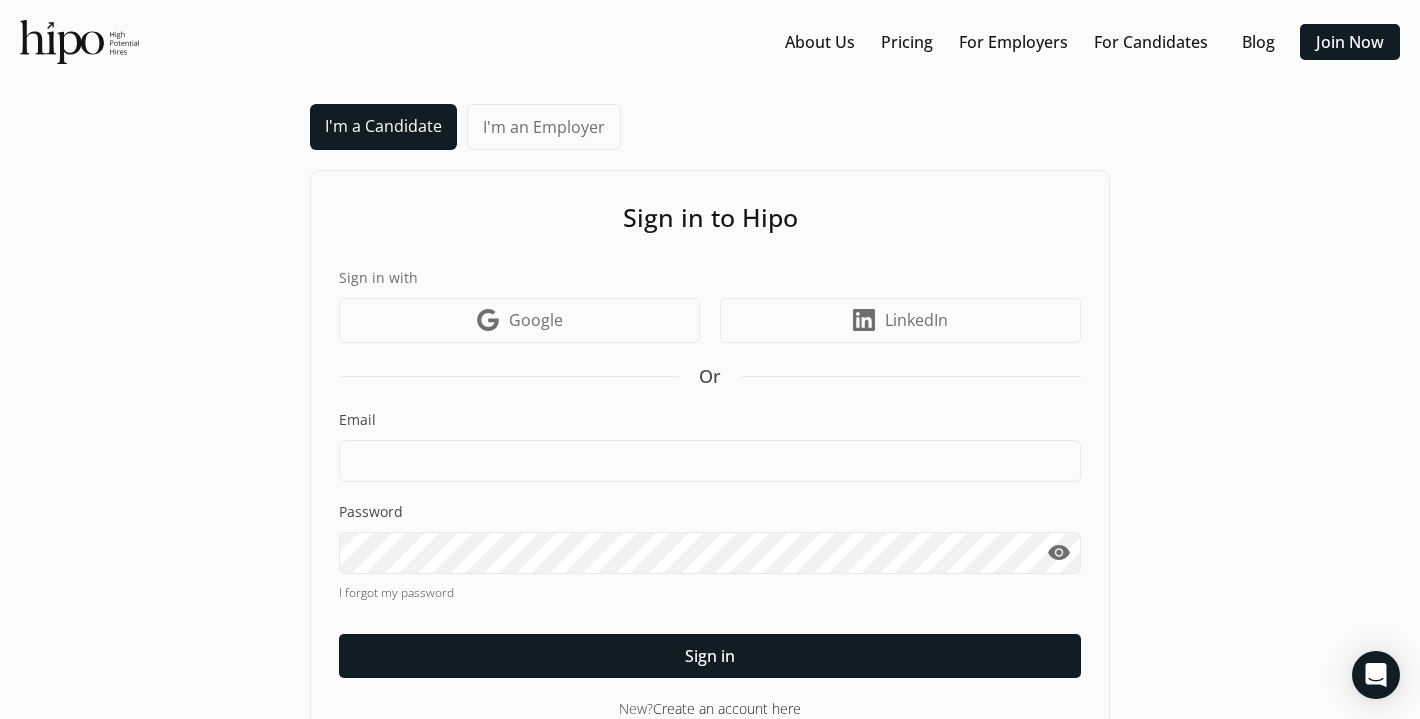scroll, scrollTop: 0, scrollLeft: 0, axis: both 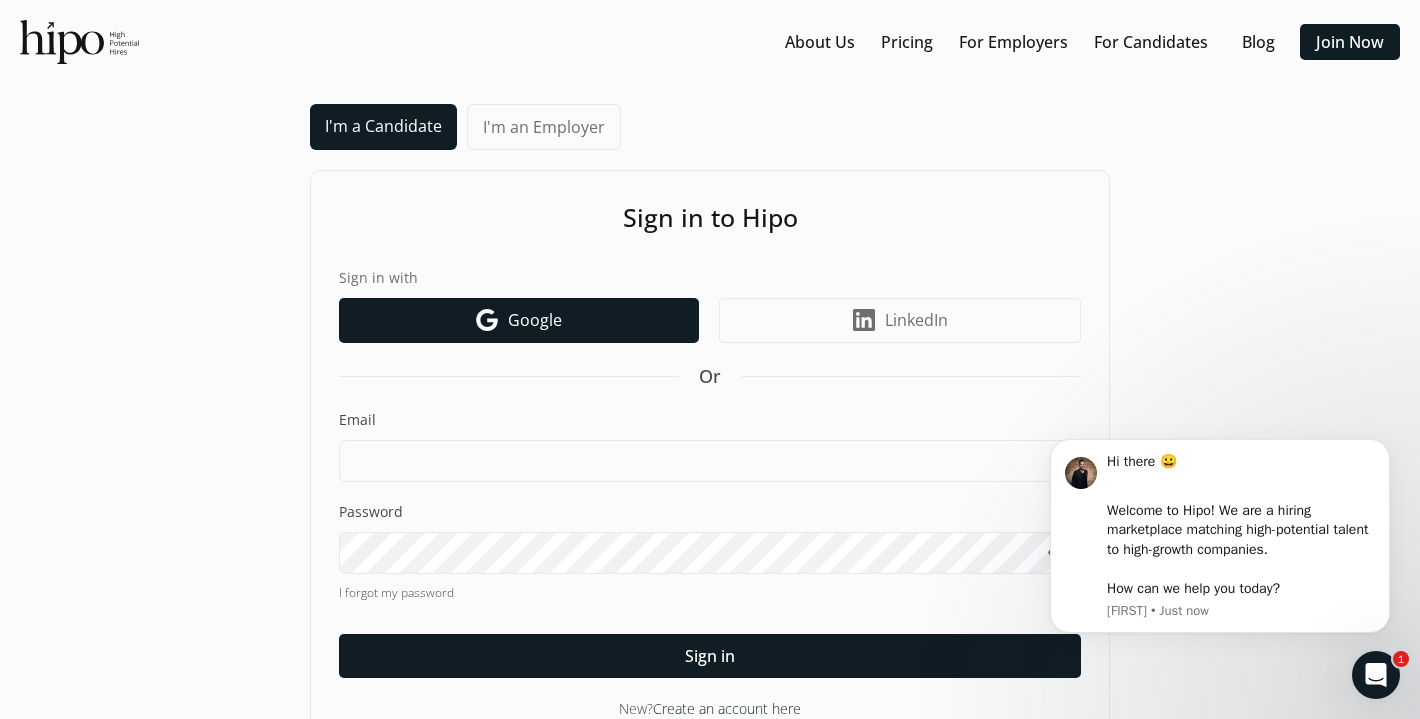 click on "Google icon Google" at bounding box center (519, 320) 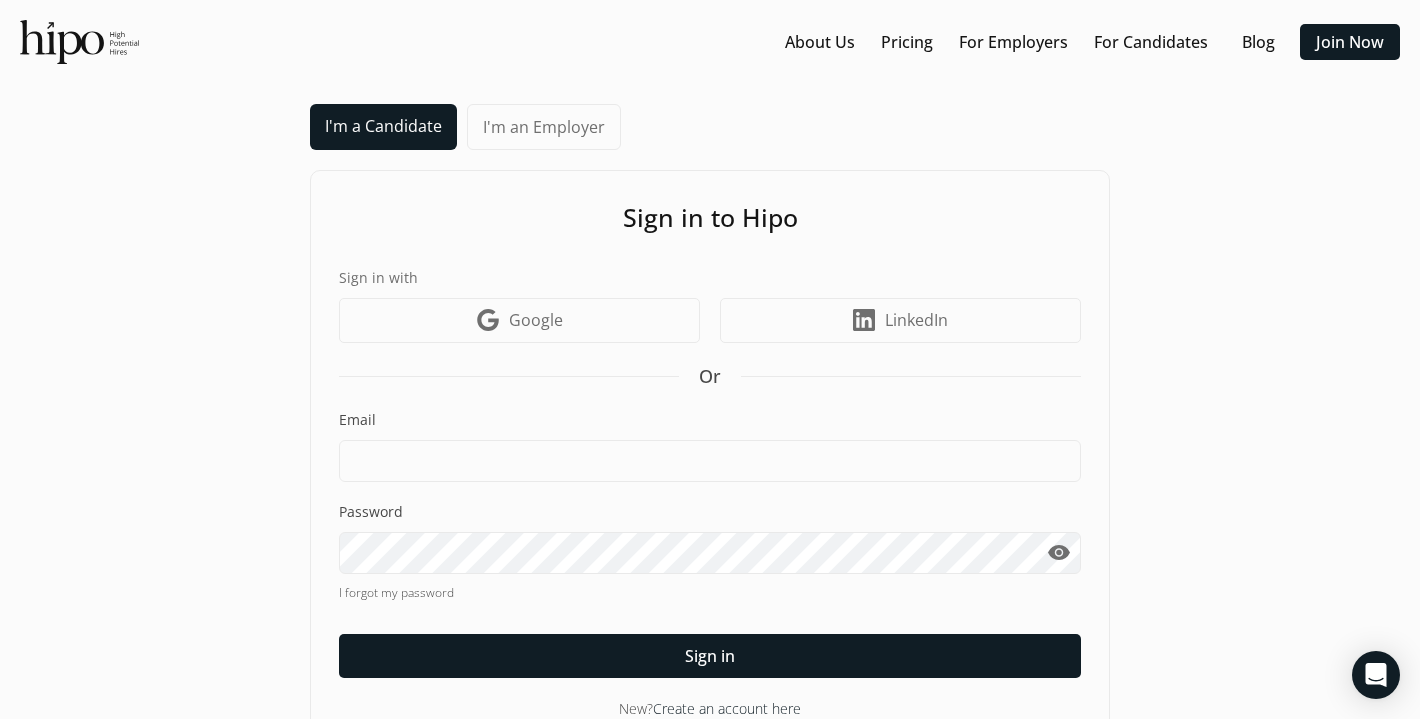scroll, scrollTop: 0, scrollLeft: 0, axis: both 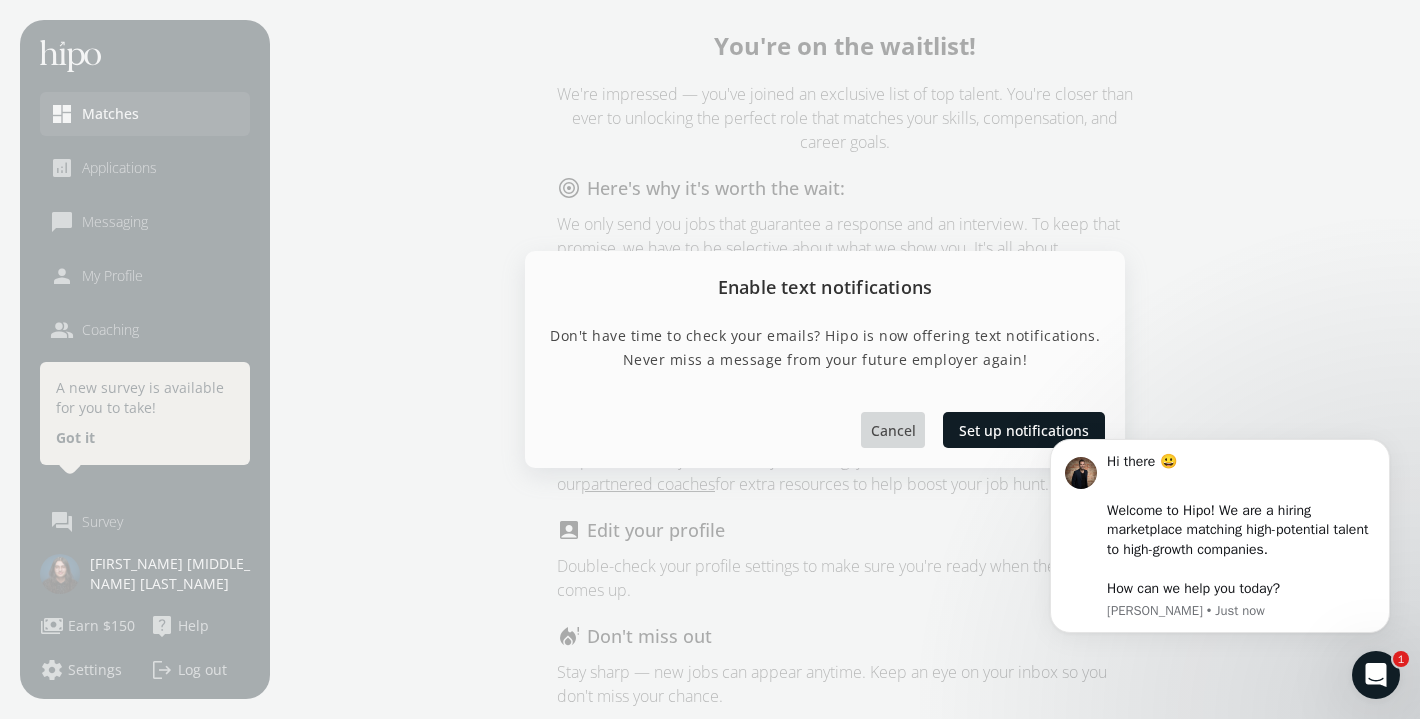 click on "Cancel" at bounding box center (893, 430) 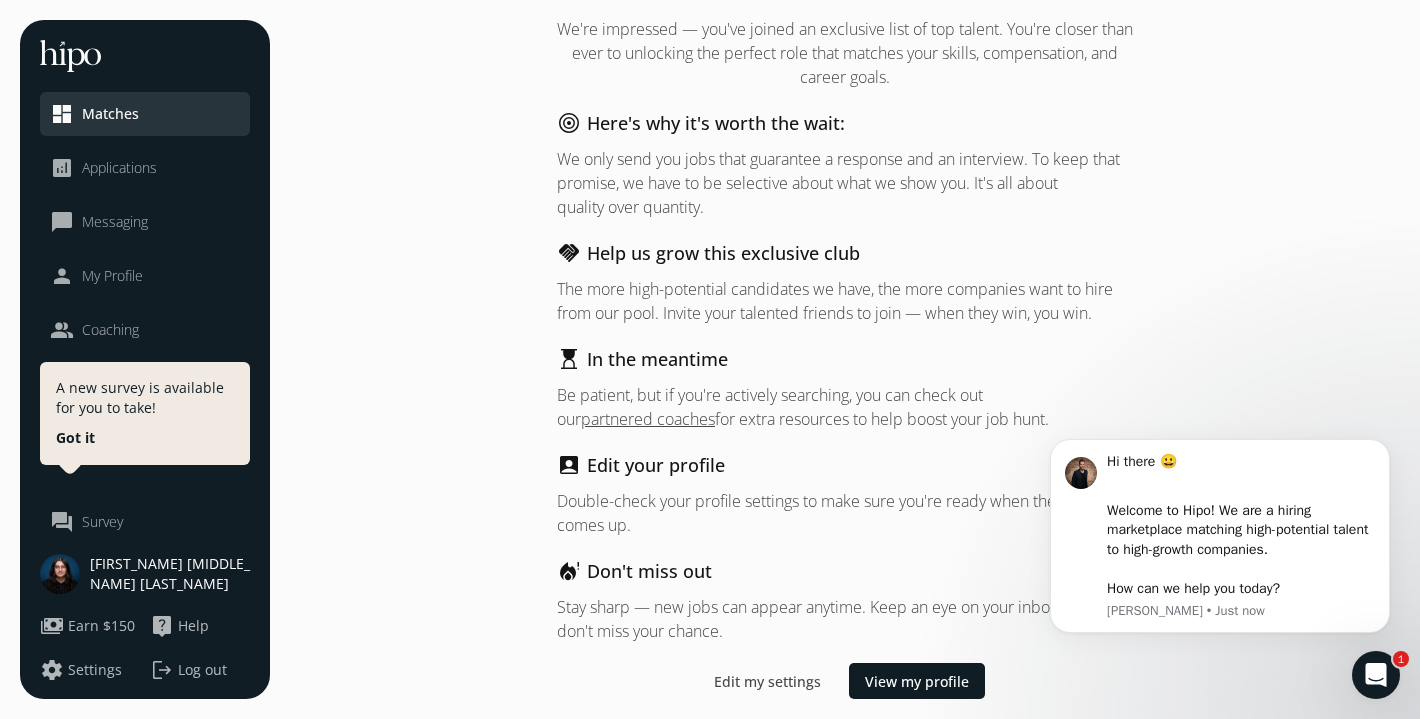 scroll, scrollTop: 65, scrollLeft: 0, axis: vertical 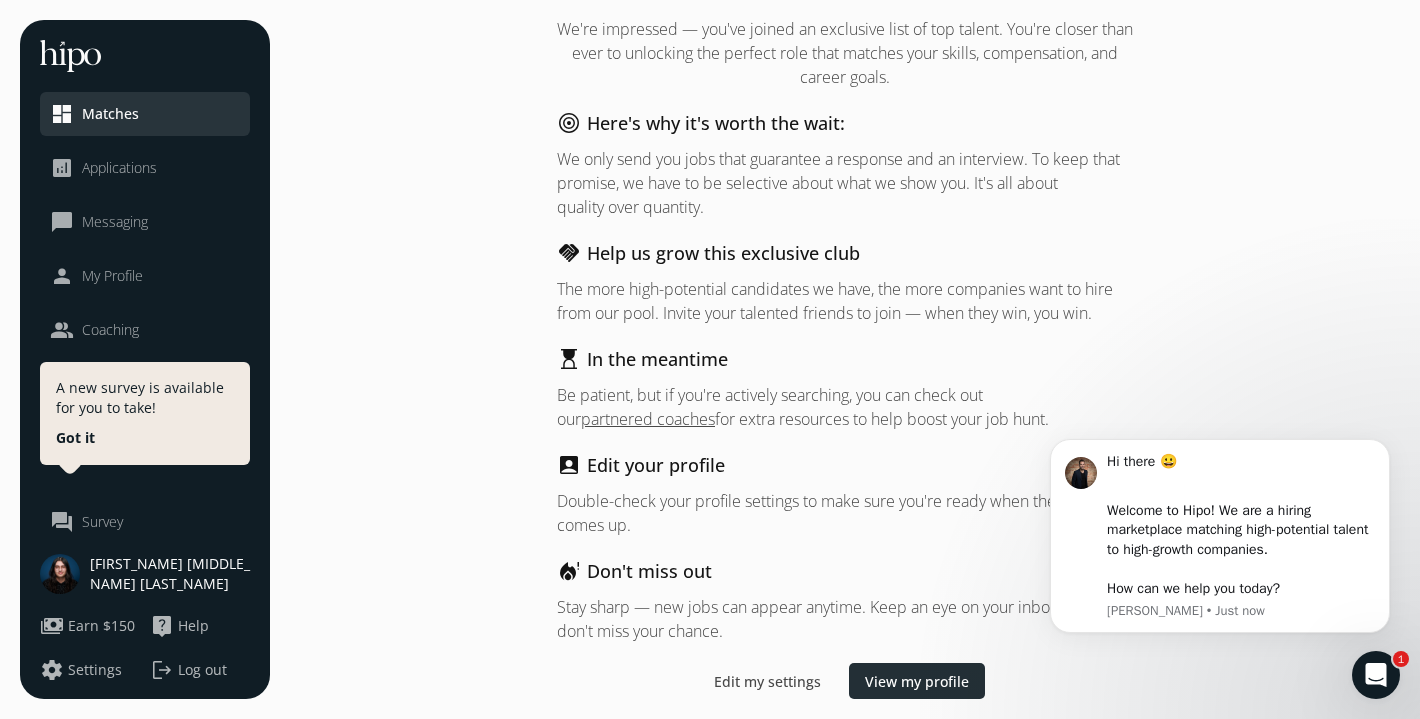 click on "View my profile" at bounding box center (917, 681) 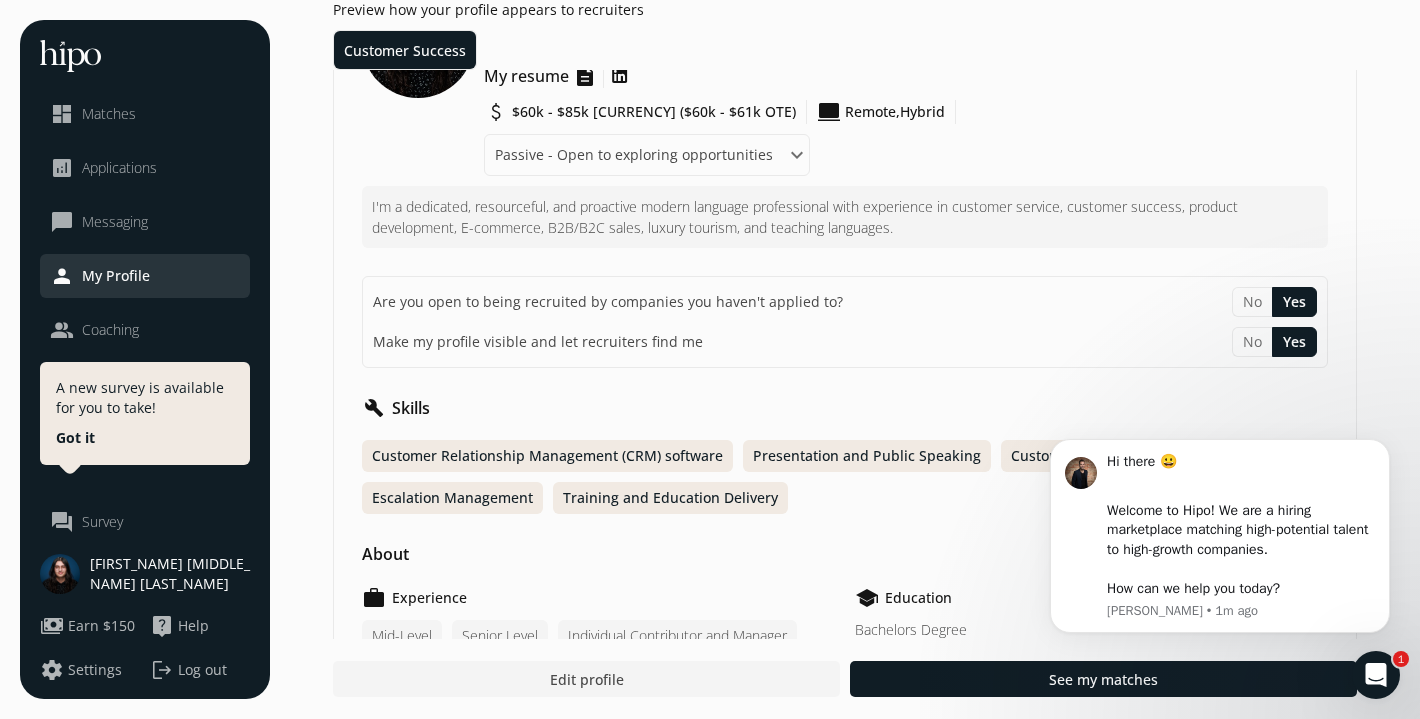 scroll, scrollTop: 154, scrollLeft: 0, axis: vertical 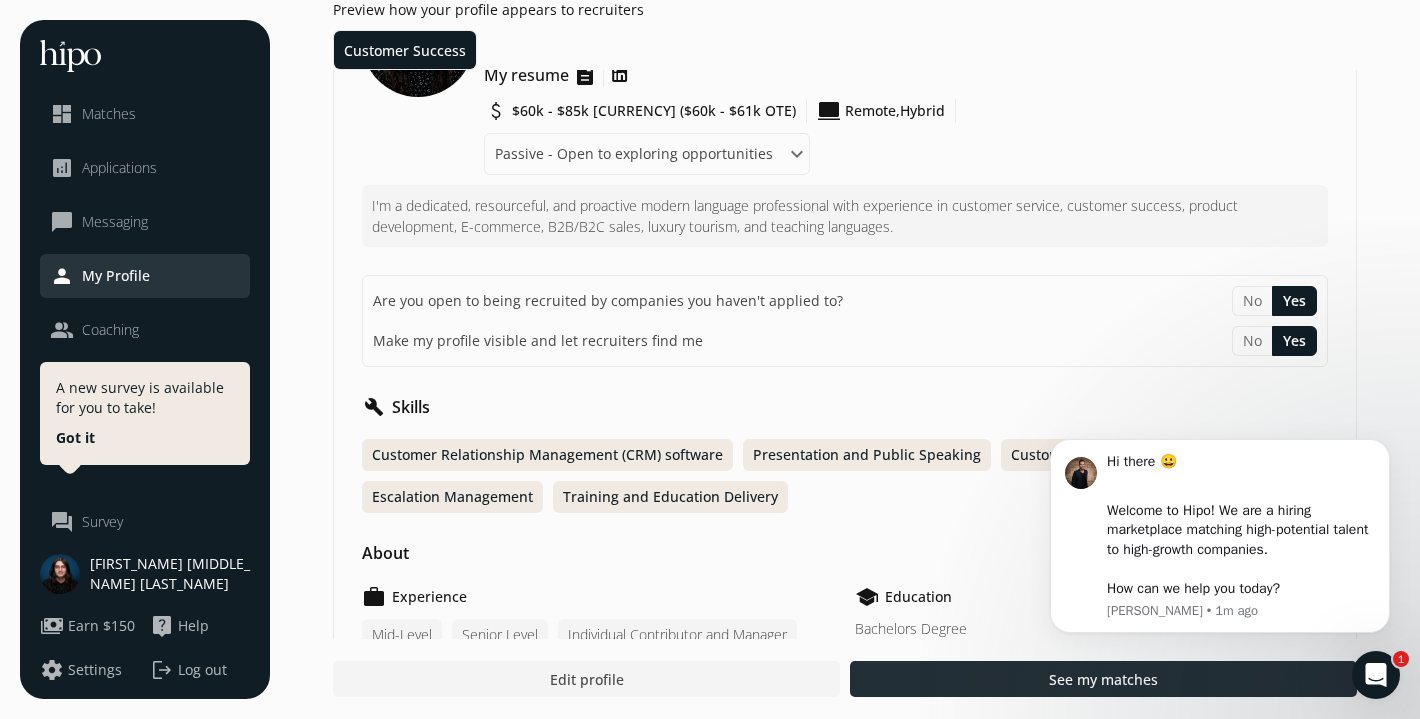 click at bounding box center [1103, 679] 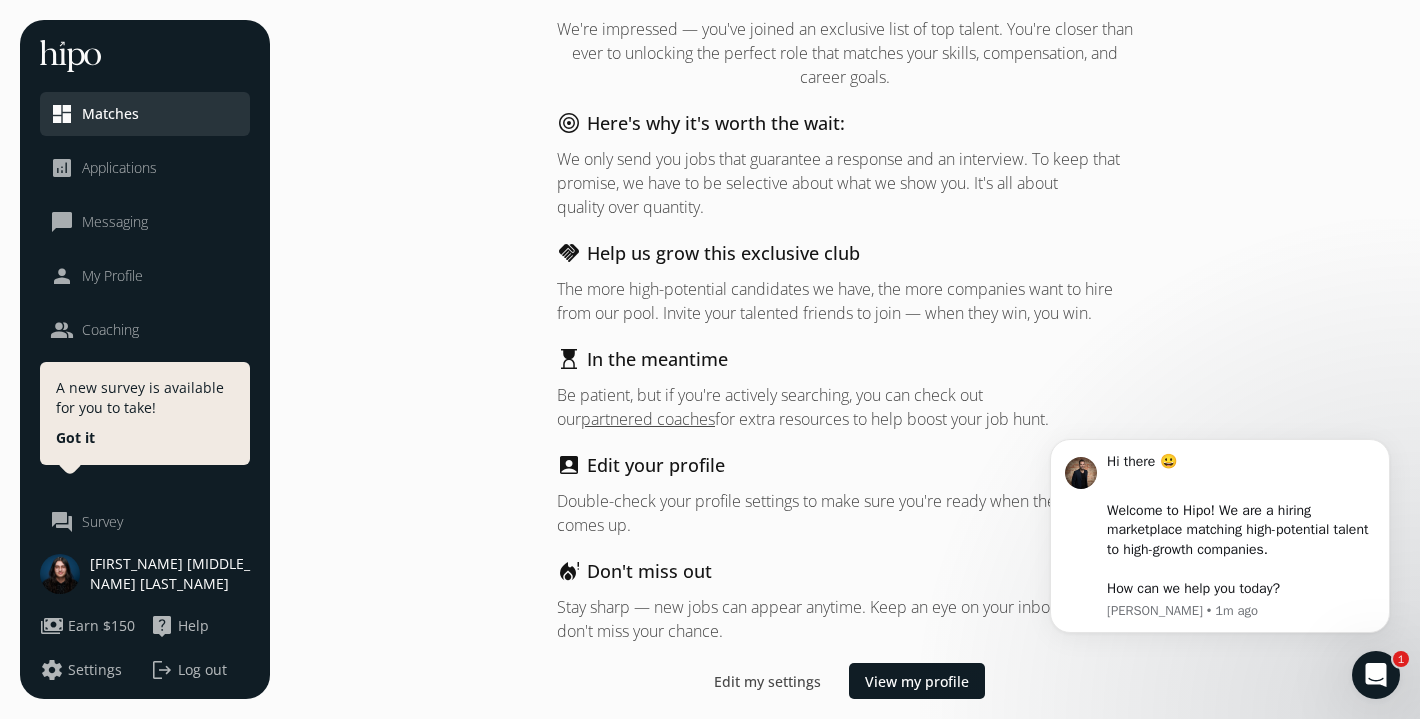 scroll, scrollTop: 65, scrollLeft: 0, axis: vertical 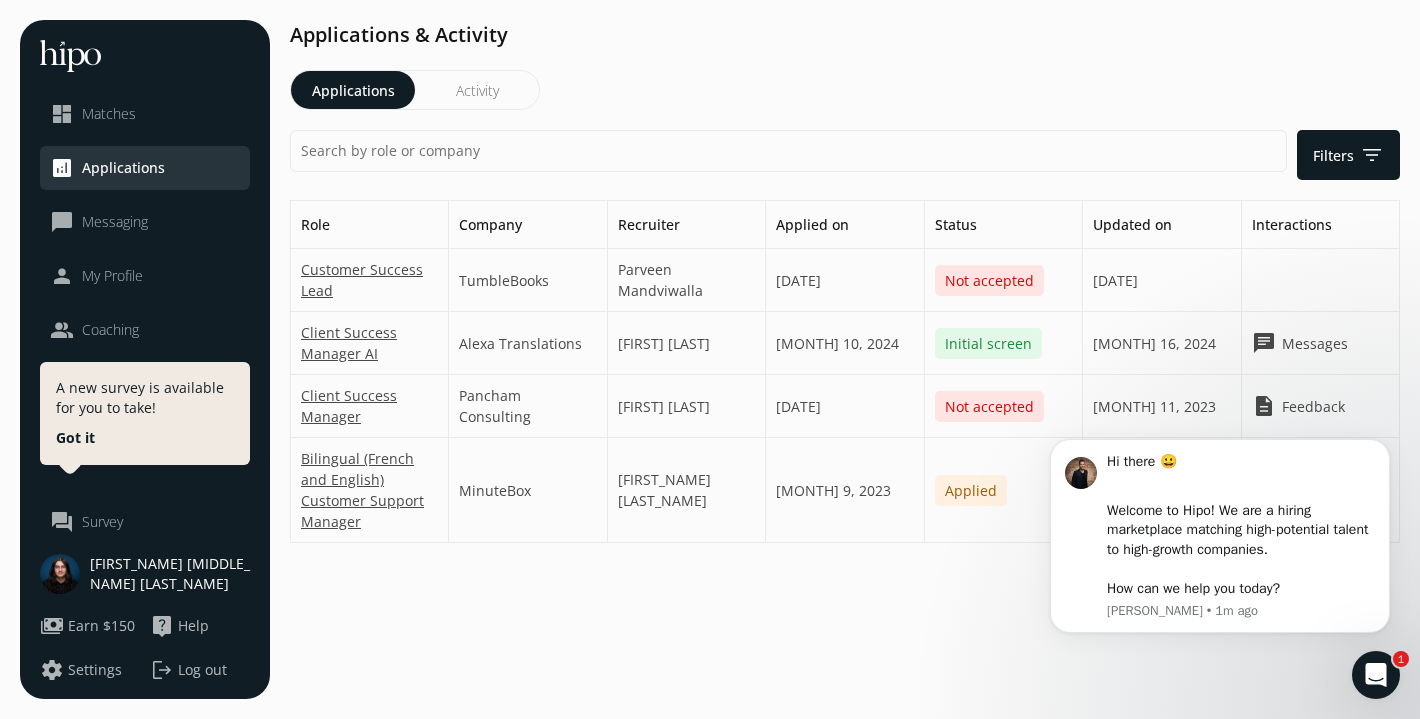 click on "Matches" 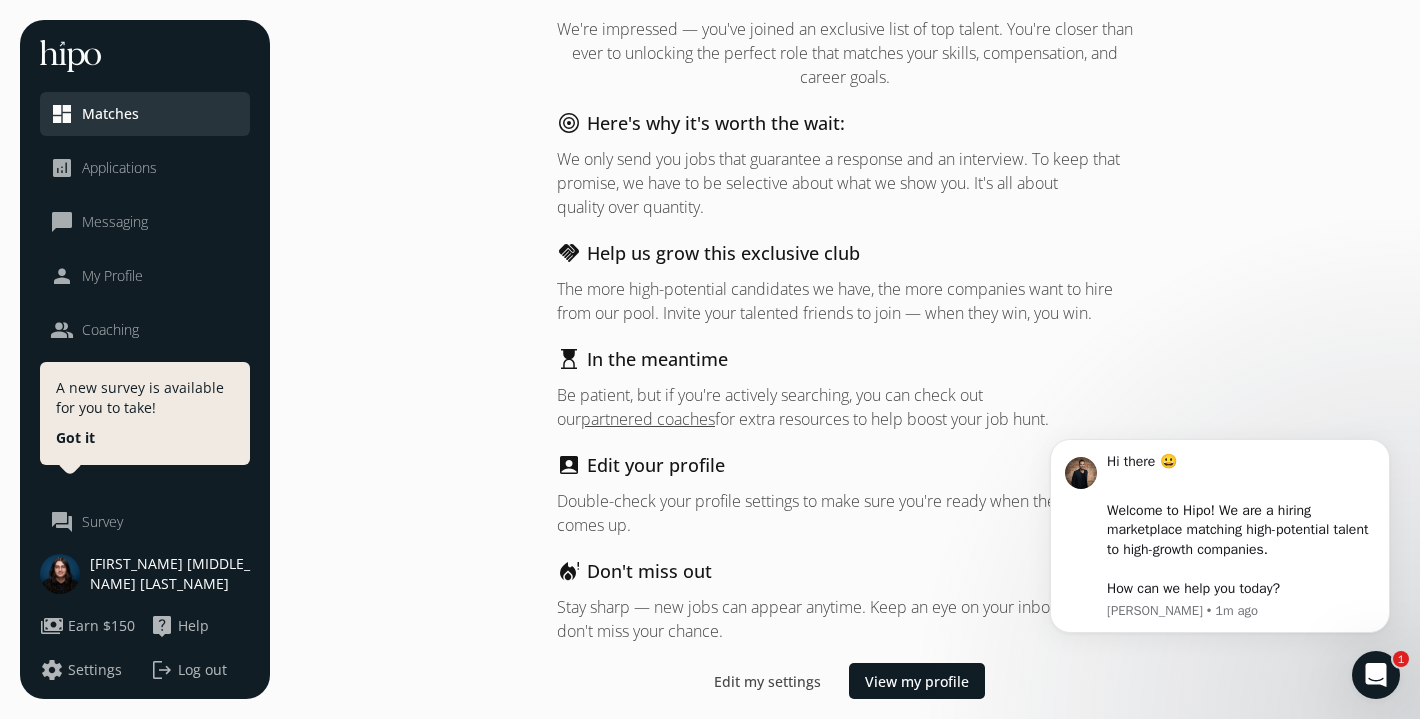 scroll, scrollTop: 65, scrollLeft: 0, axis: vertical 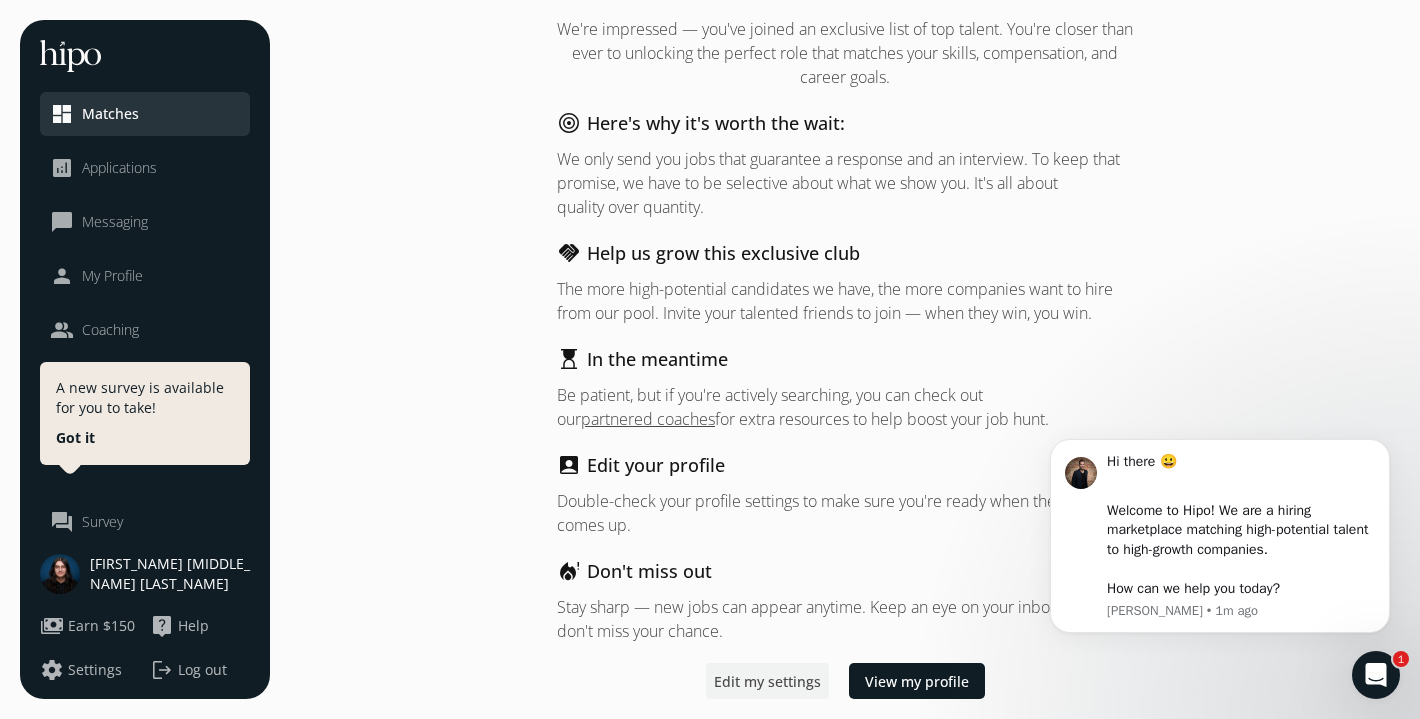 click on "Edit my settings" at bounding box center [767, 681] 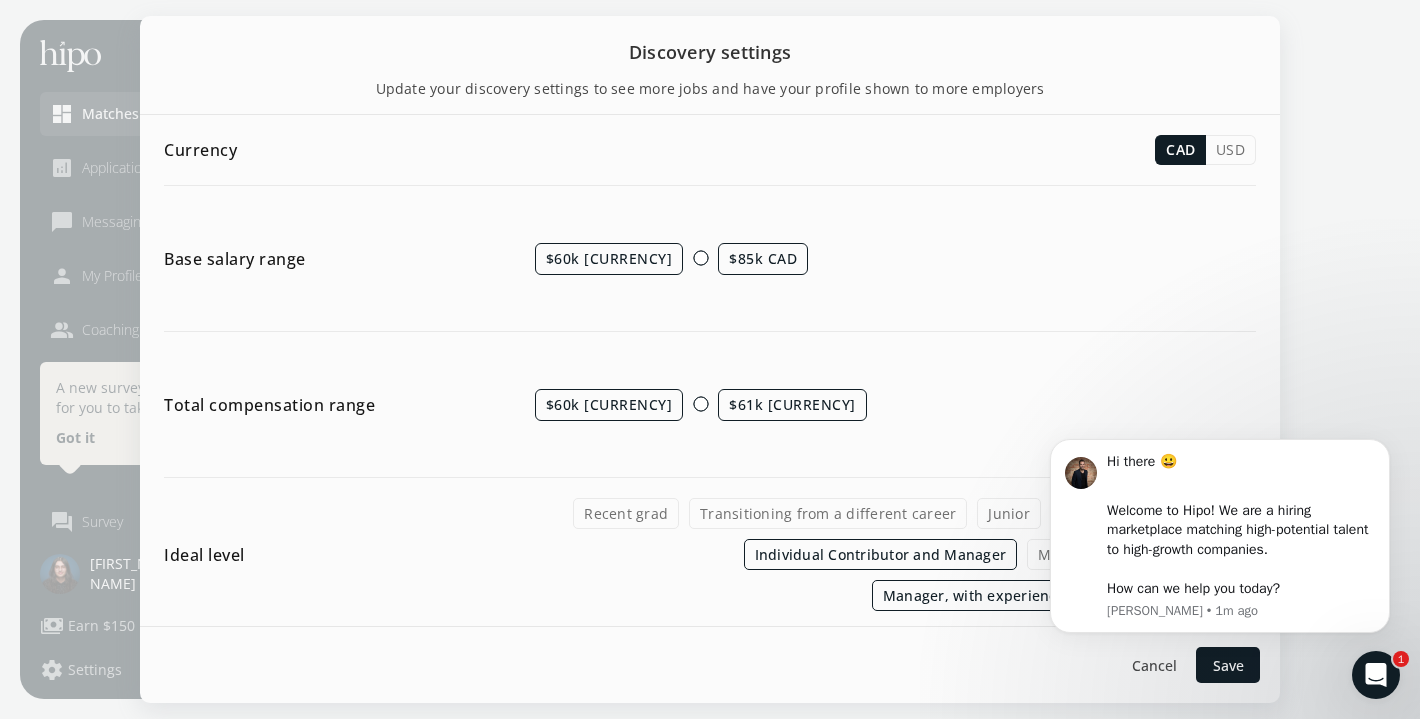 click on "$60k CAD" at bounding box center (609, 259) 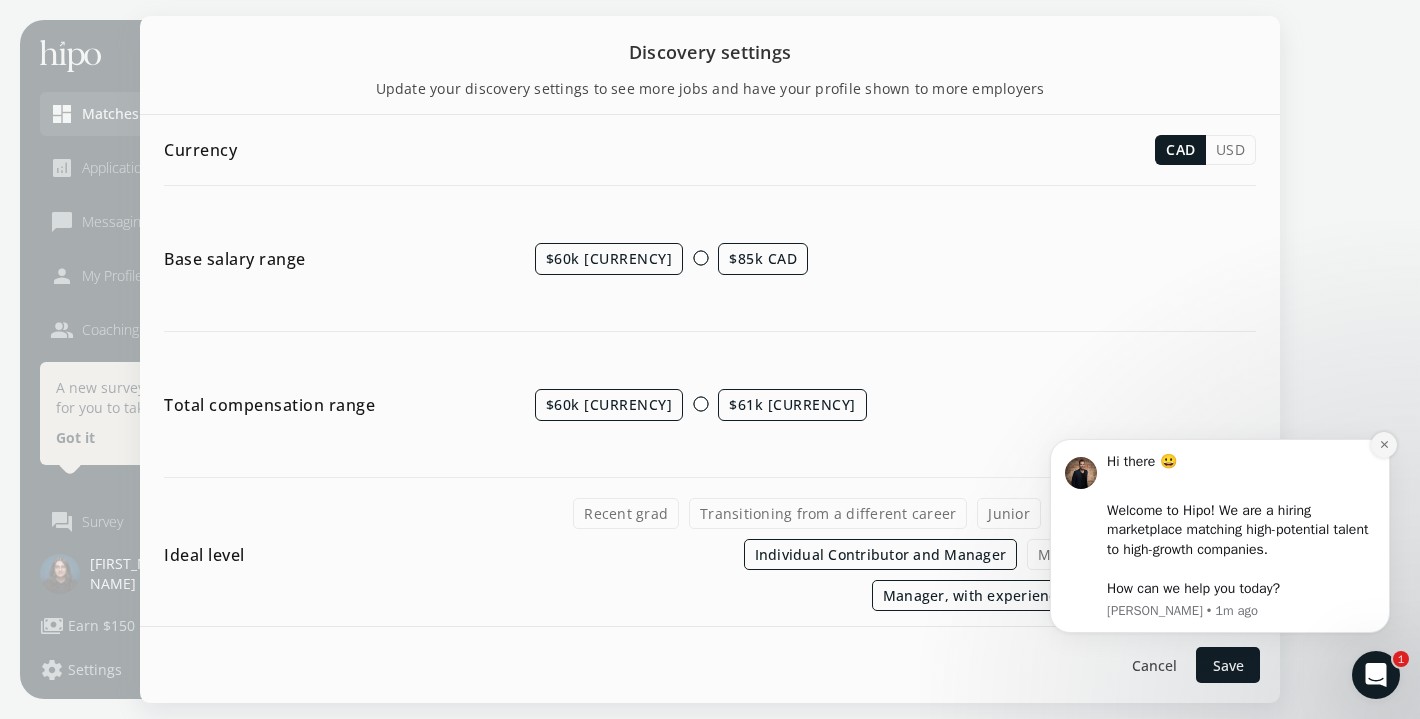 click 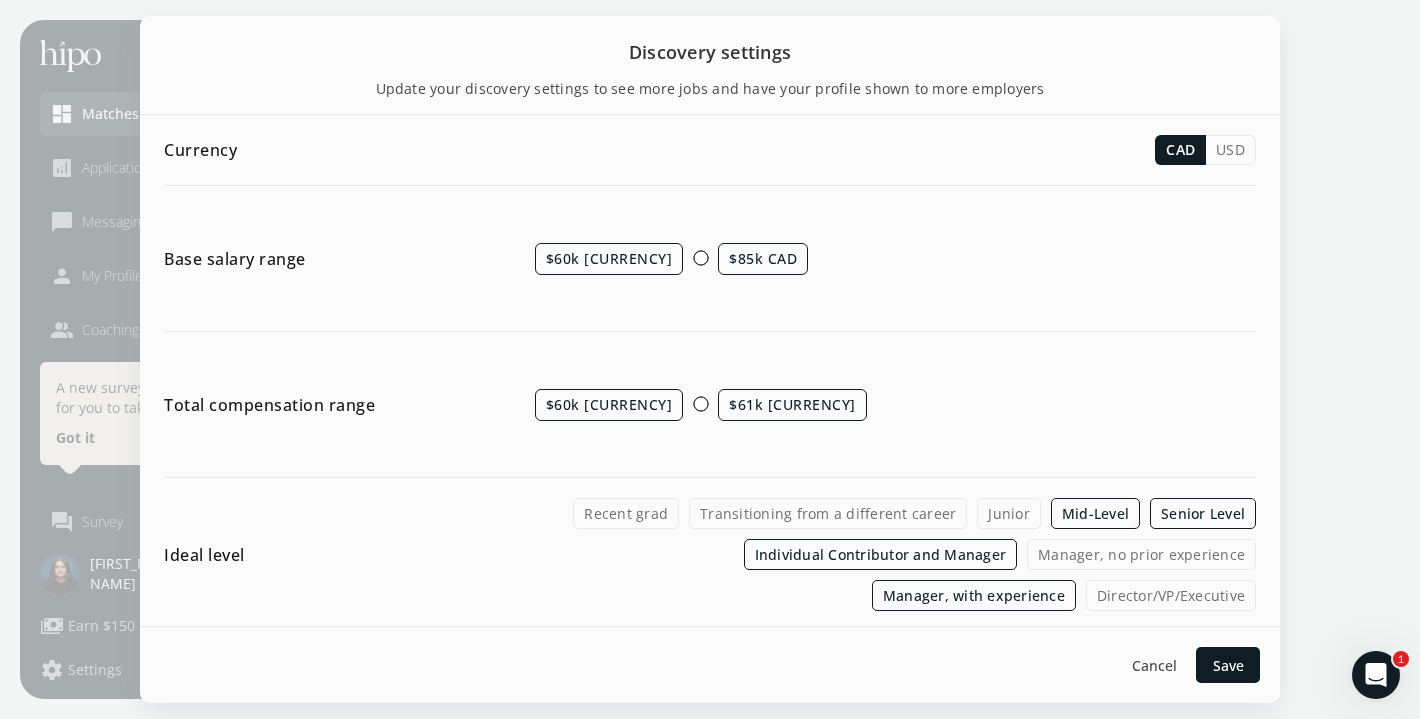 click 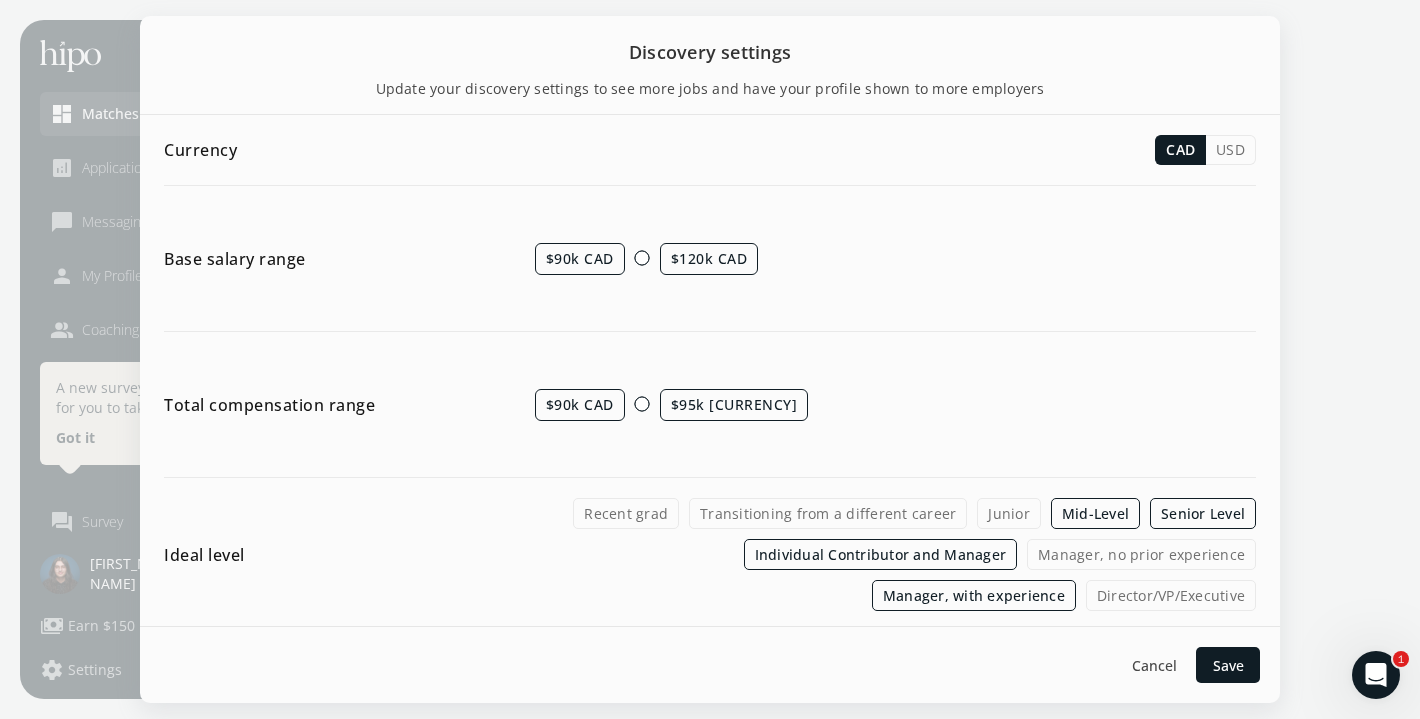 click 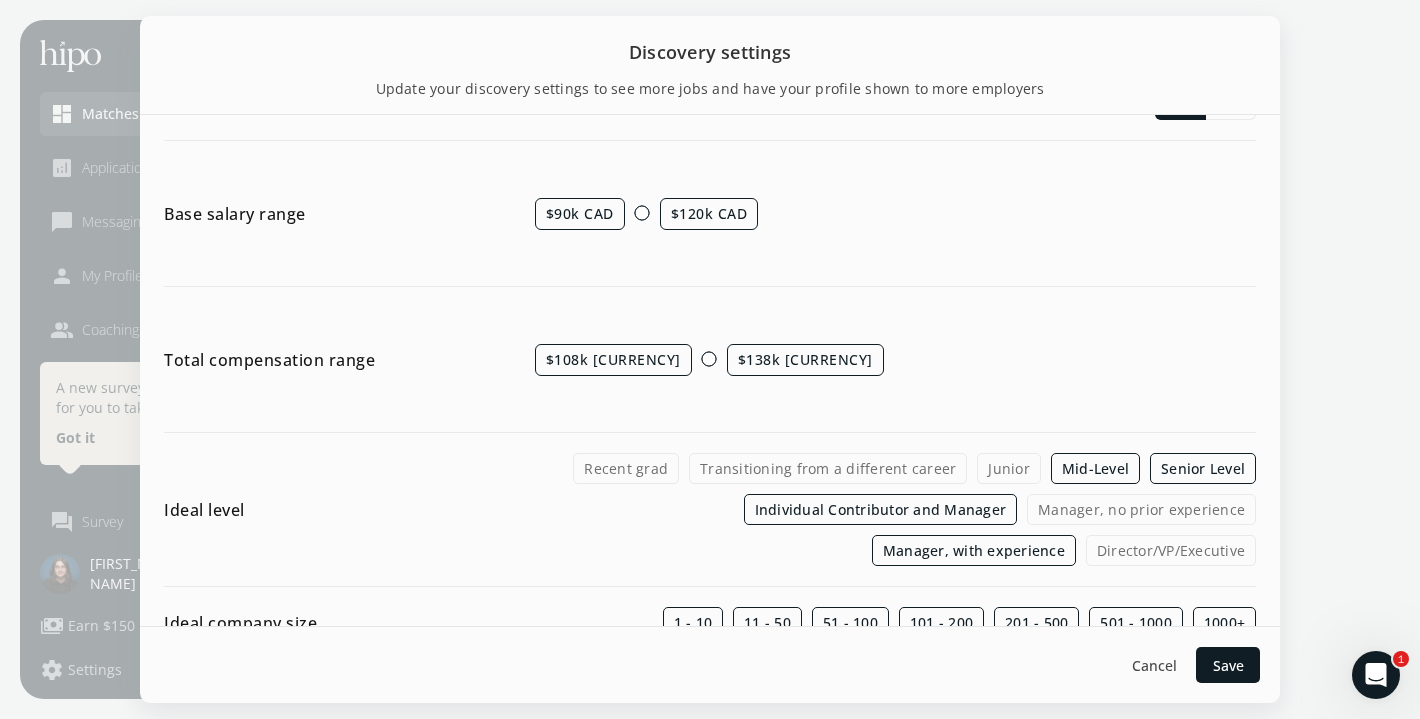 scroll, scrollTop: 49, scrollLeft: 0, axis: vertical 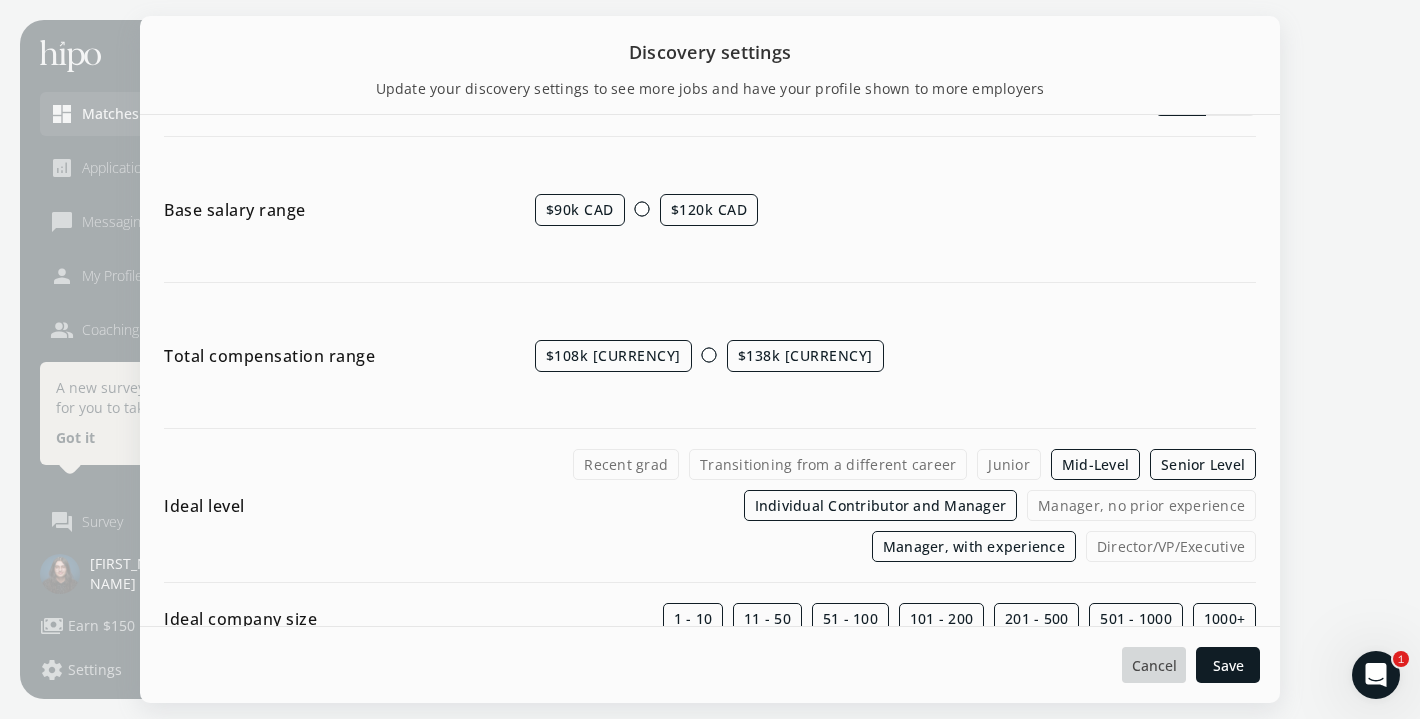 click on "Cancel" at bounding box center (1154, 665) 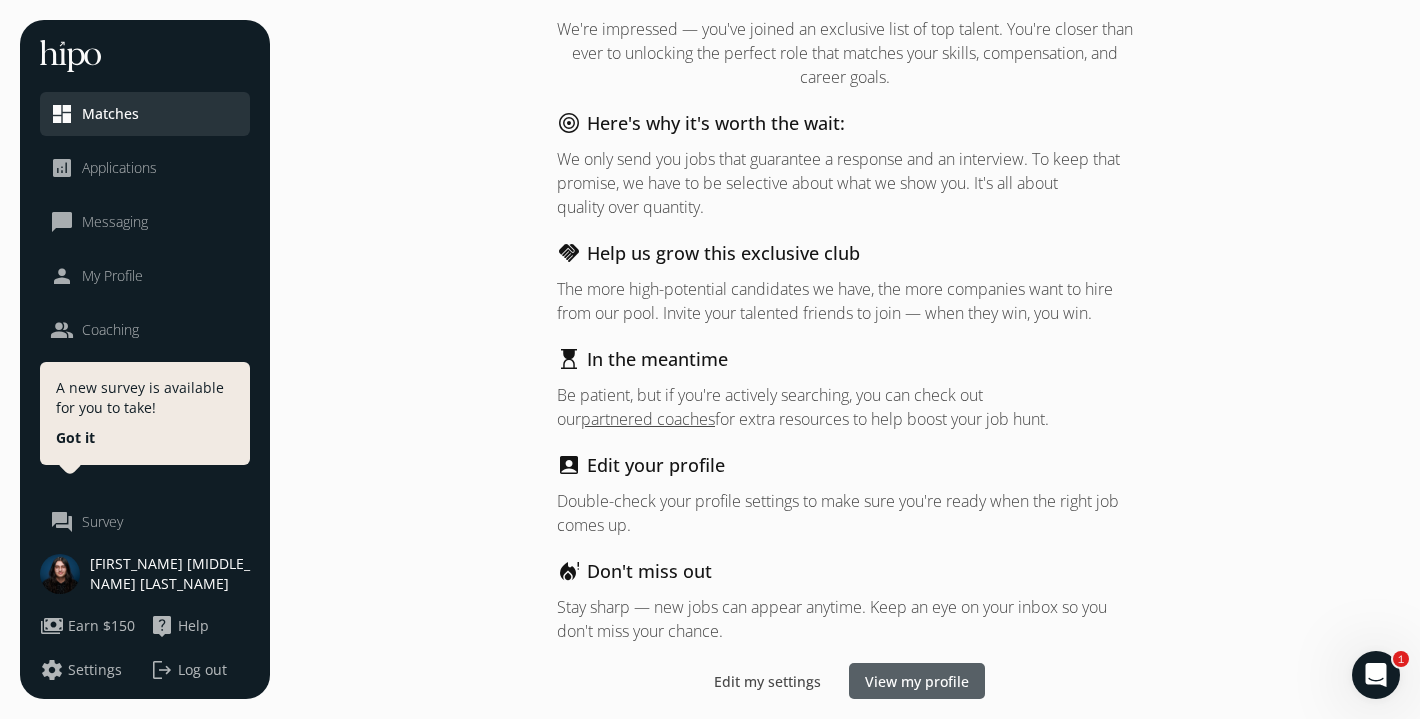 click on "View my profile" at bounding box center [917, 681] 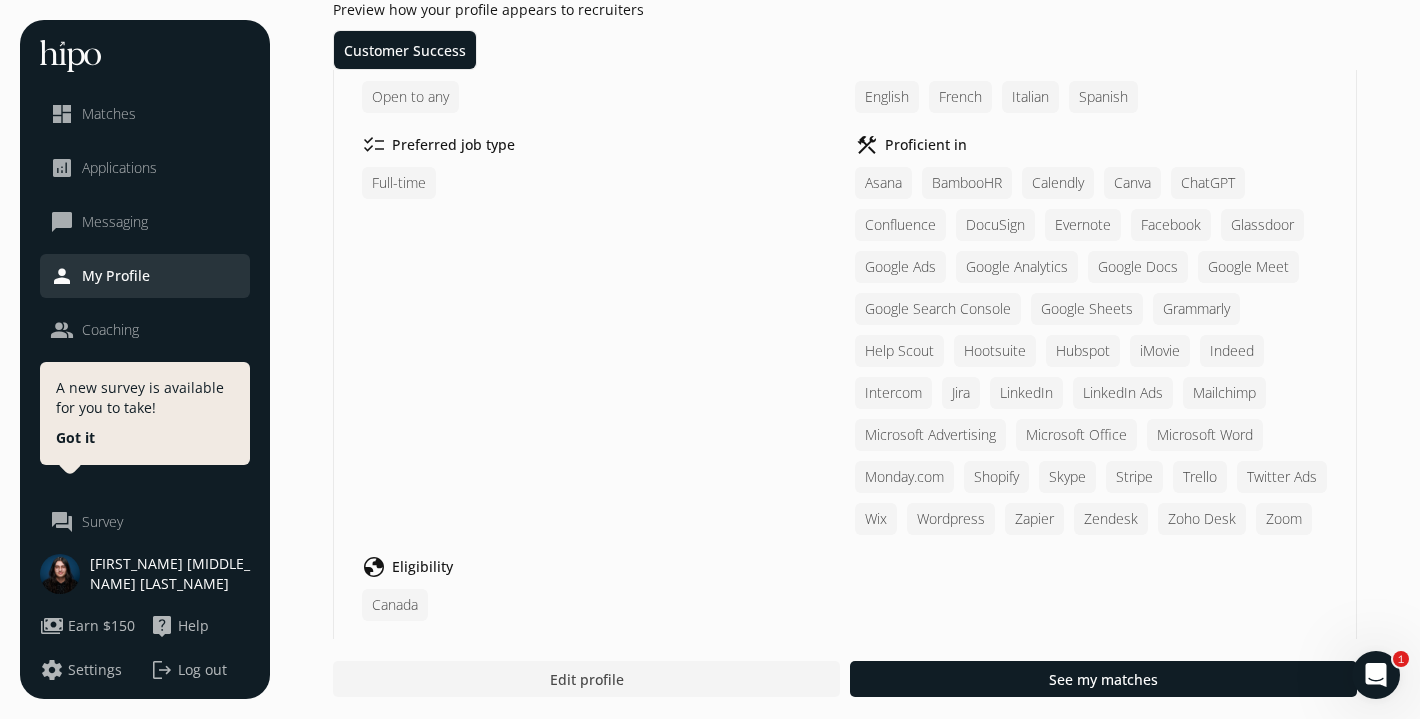 scroll, scrollTop: 826, scrollLeft: 0, axis: vertical 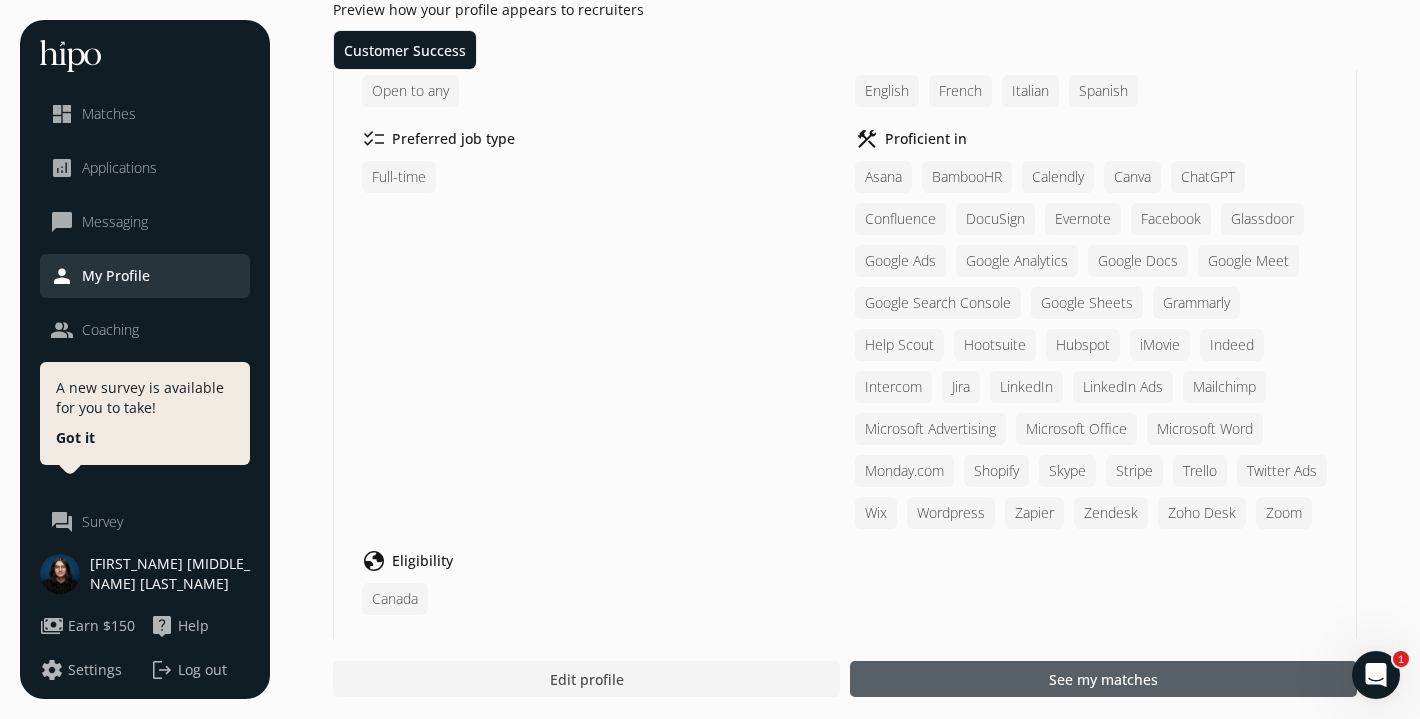 click at bounding box center [1103, 679] 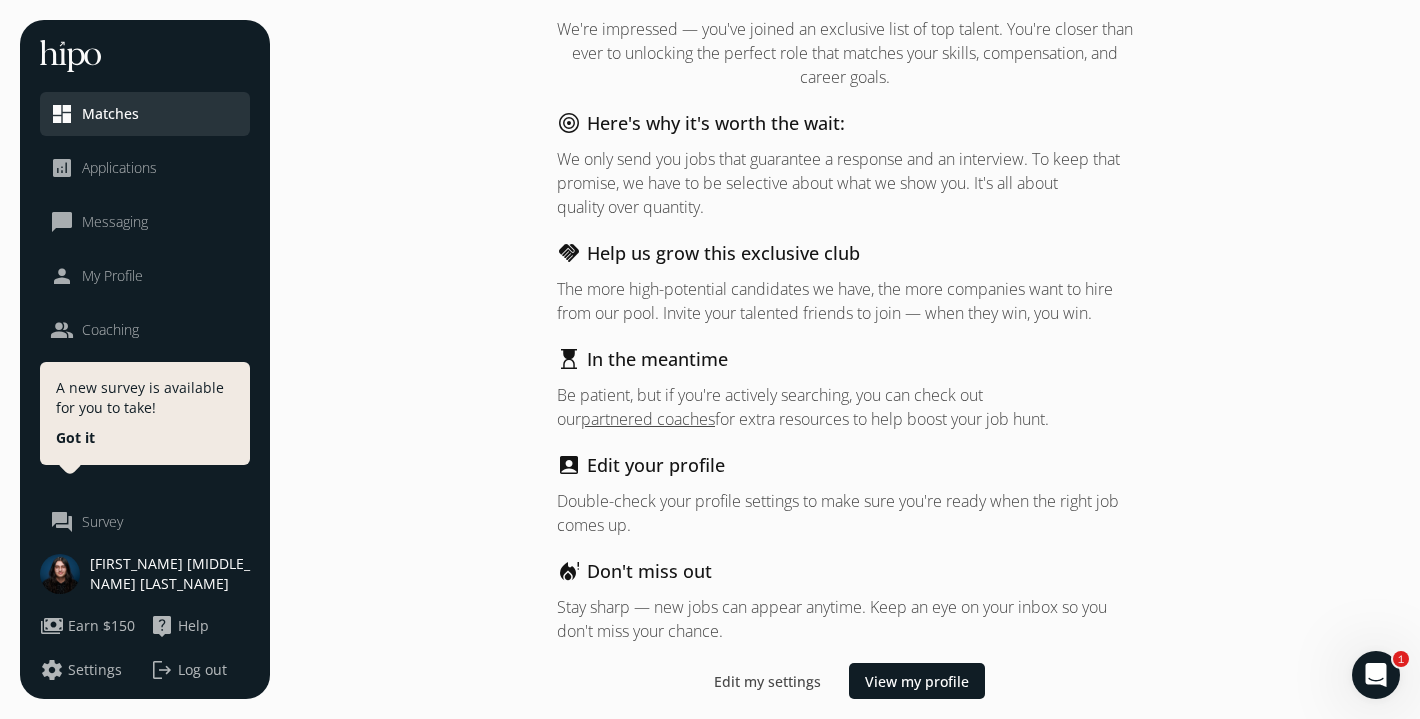 scroll, scrollTop: 65, scrollLeft: 0, axis: vertical 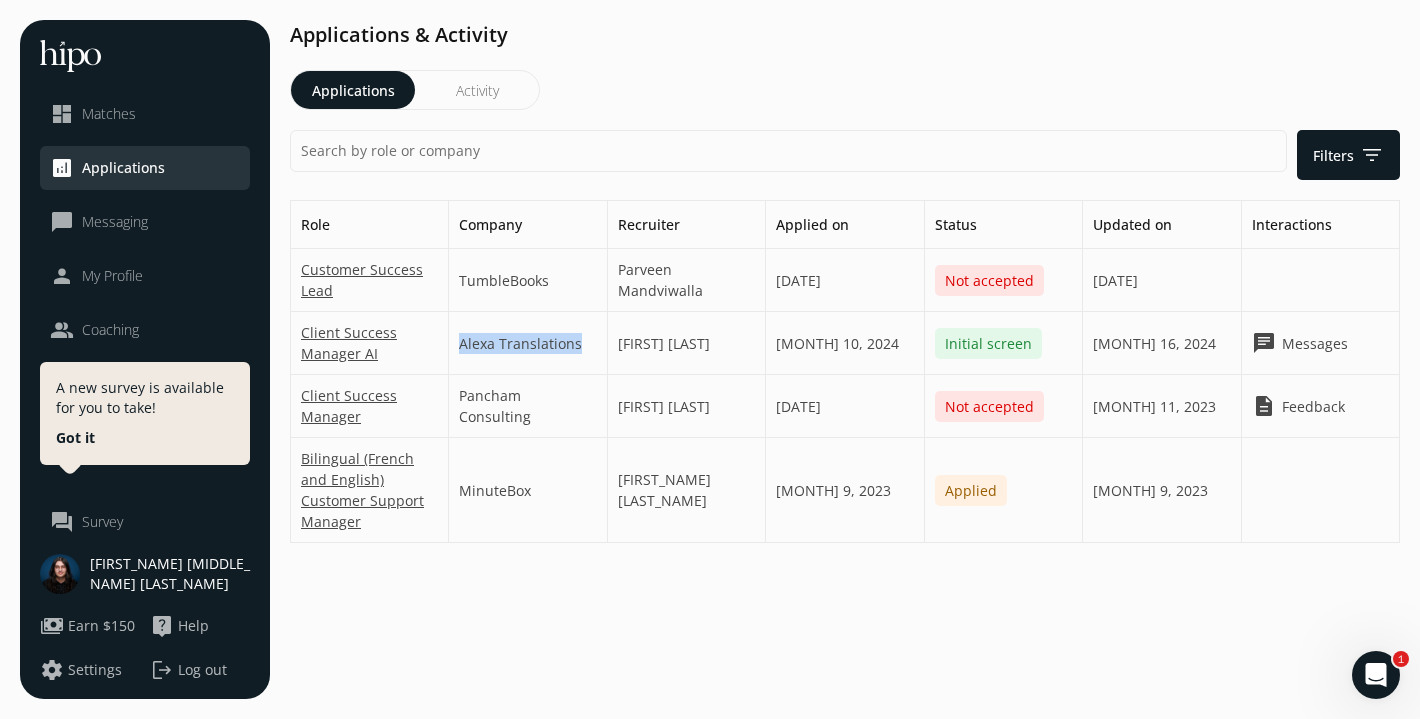 drag, startPoint x: 583, startPoint y: 345, endPoint x: 457, endPoint y: 347, distance: 126.01587 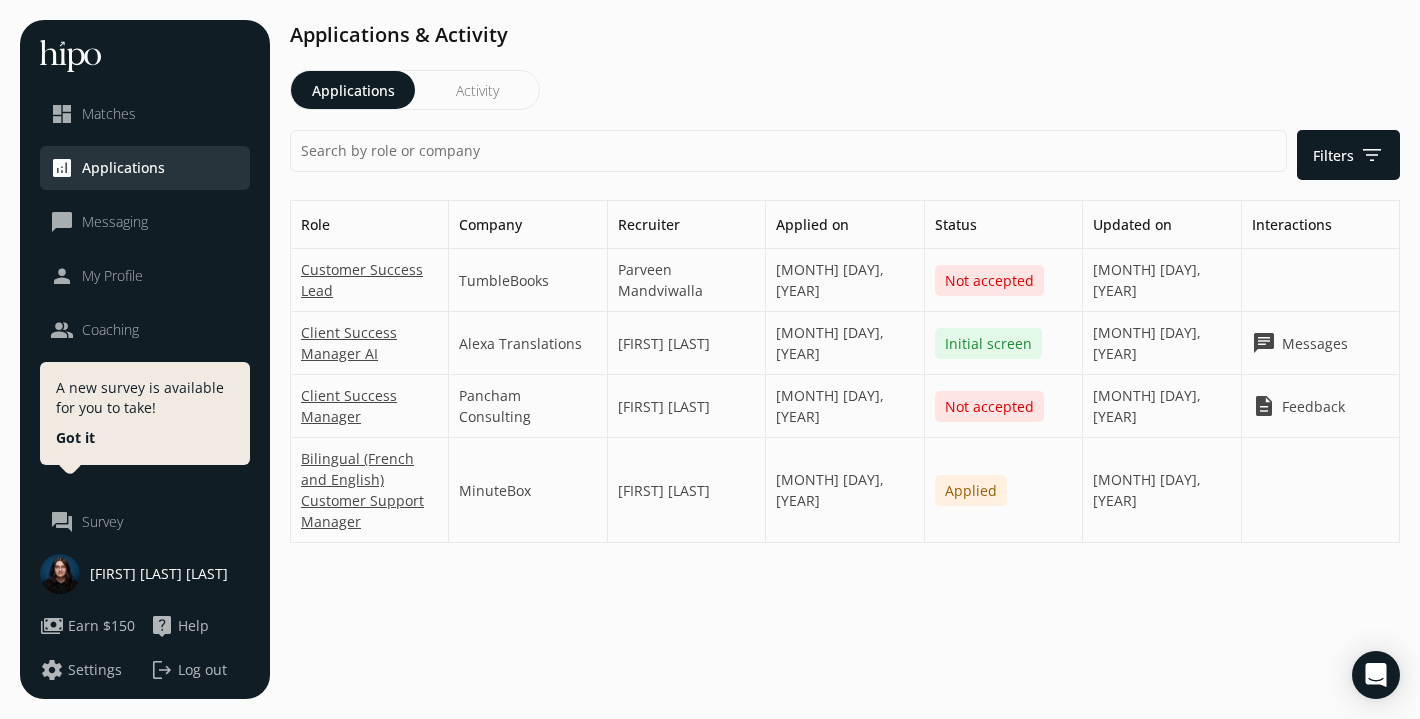 scroll, scrollTop: 0, scrollLeft: 0, axis: both 